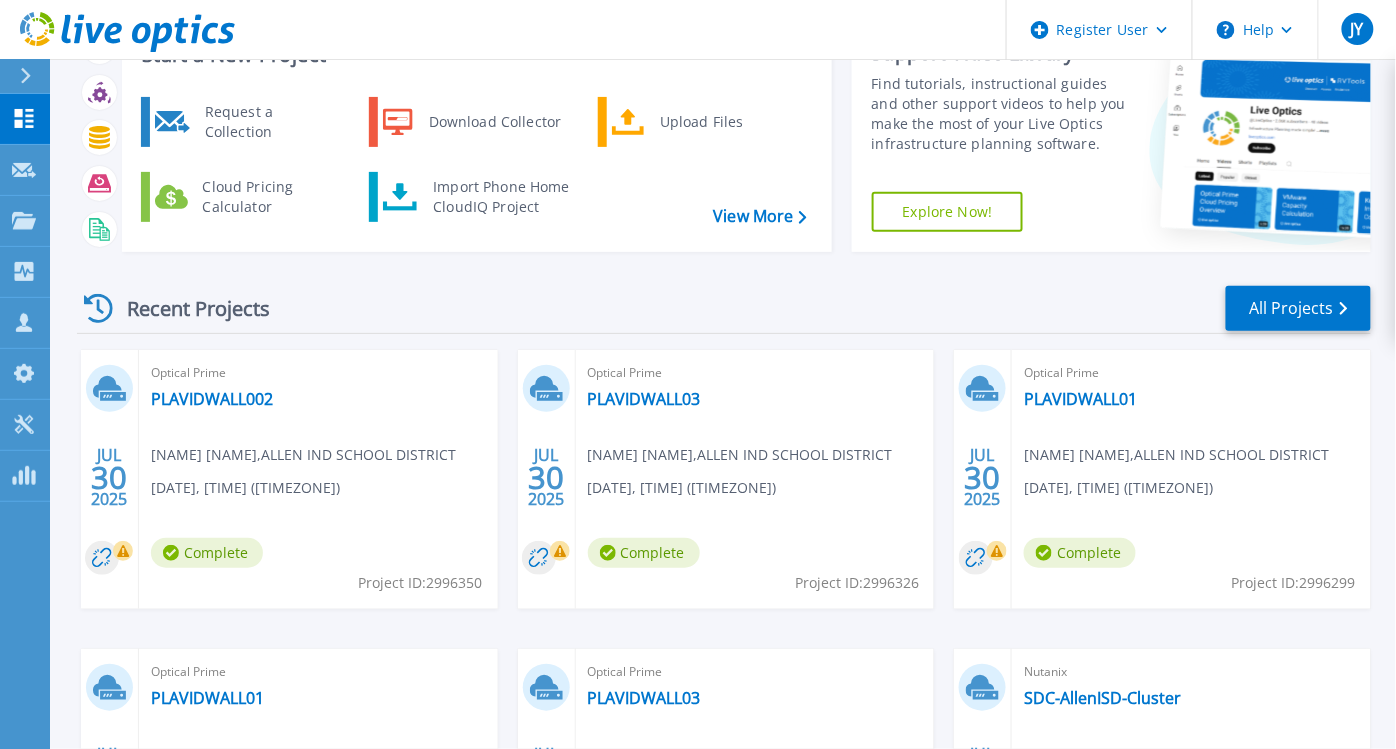 scroll, scrollTop: 111, scrollLeft: 0, axis: vertical 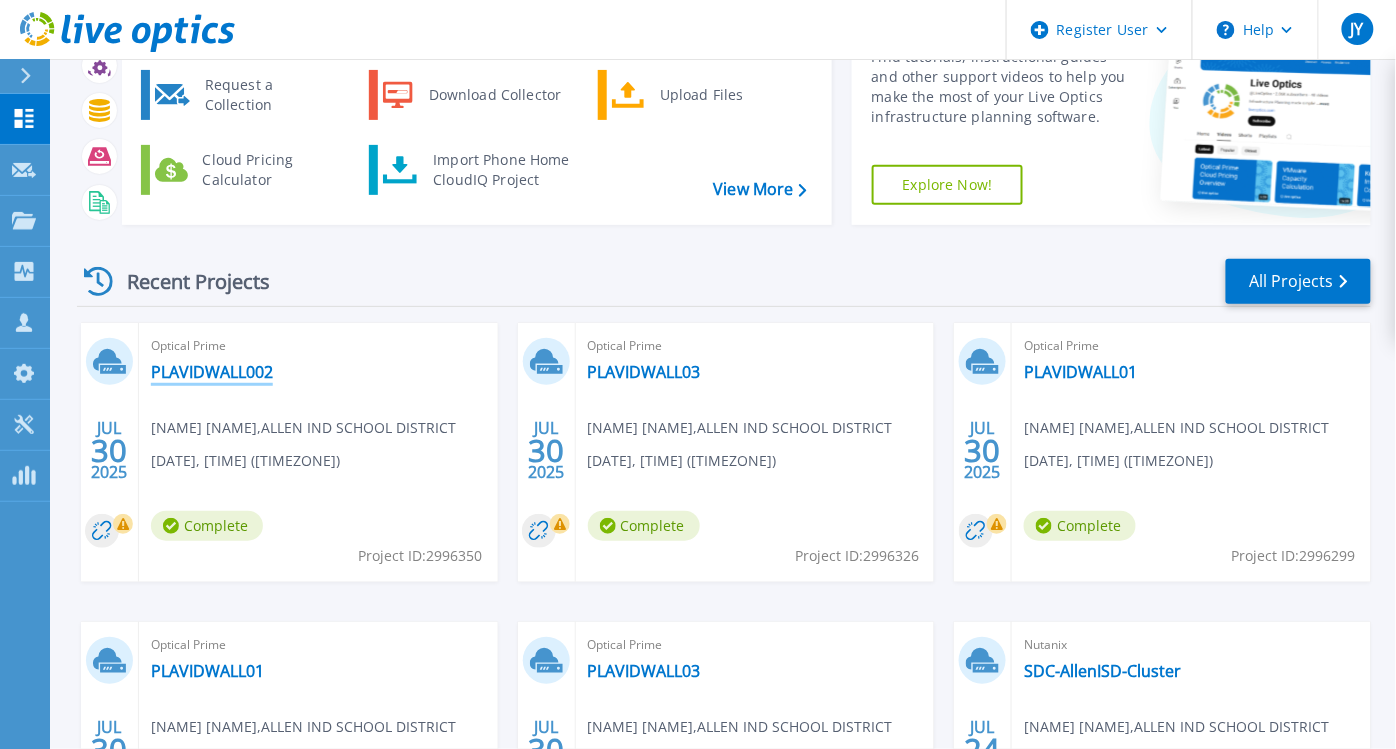 click on "PLAVIDWALL002" at bounding box center (212, 372) 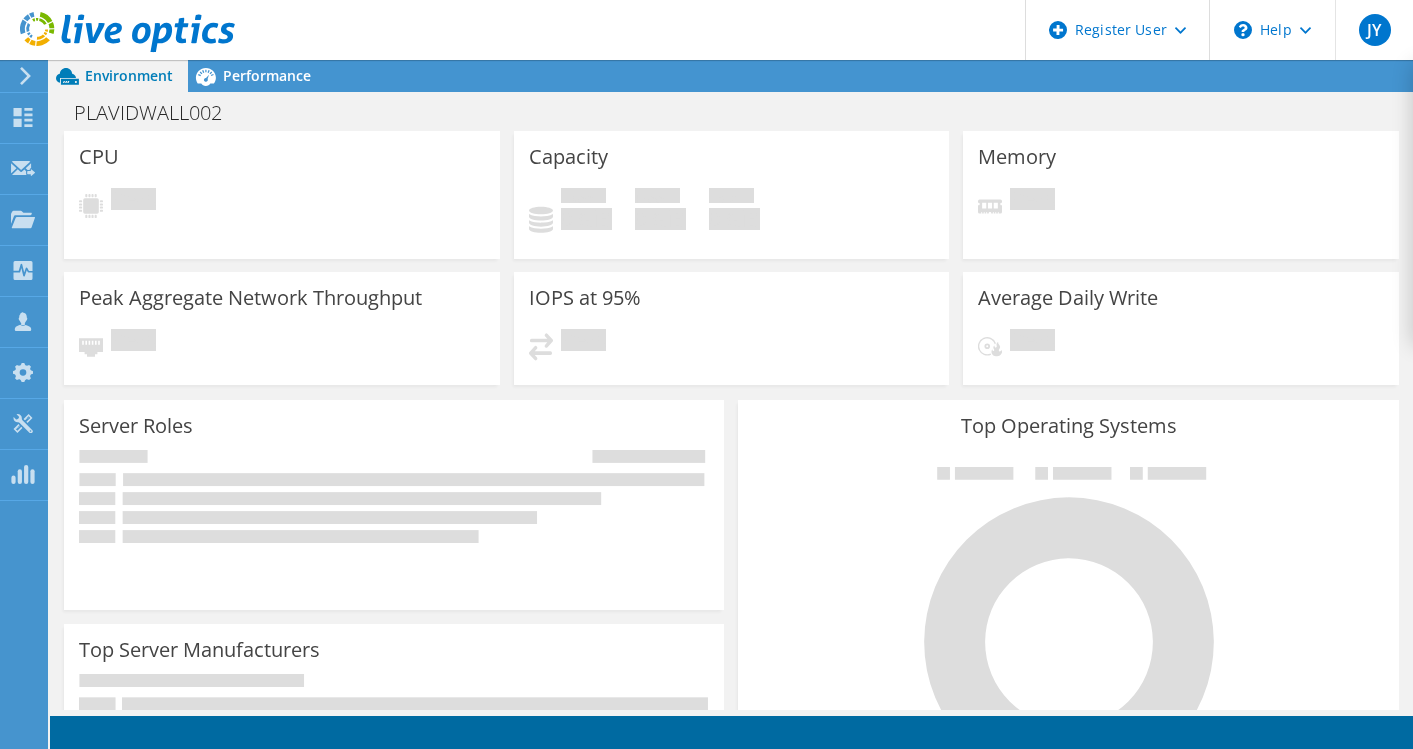 scroll, scrollTop: 0, scrollLeft: 0, axis: both 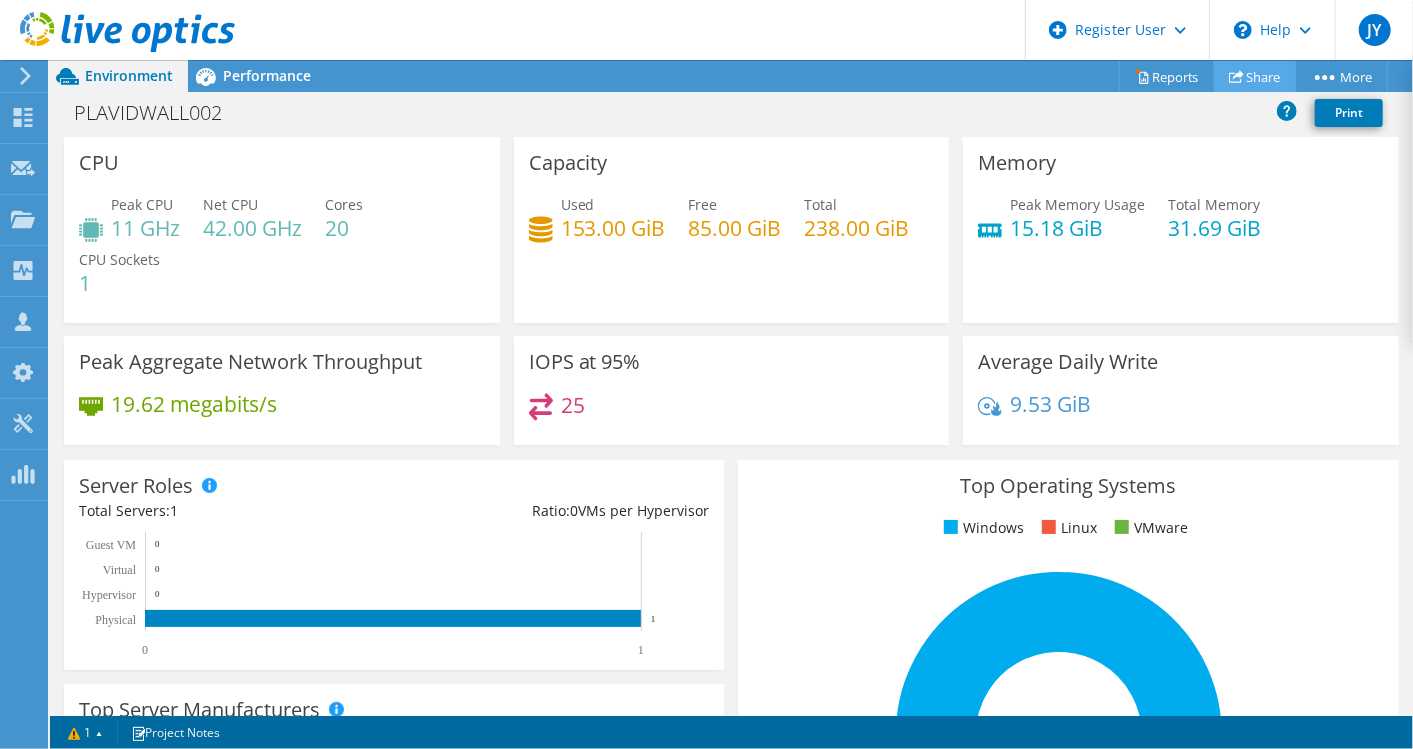 click on "Share" at bounding box center (1255, 76) 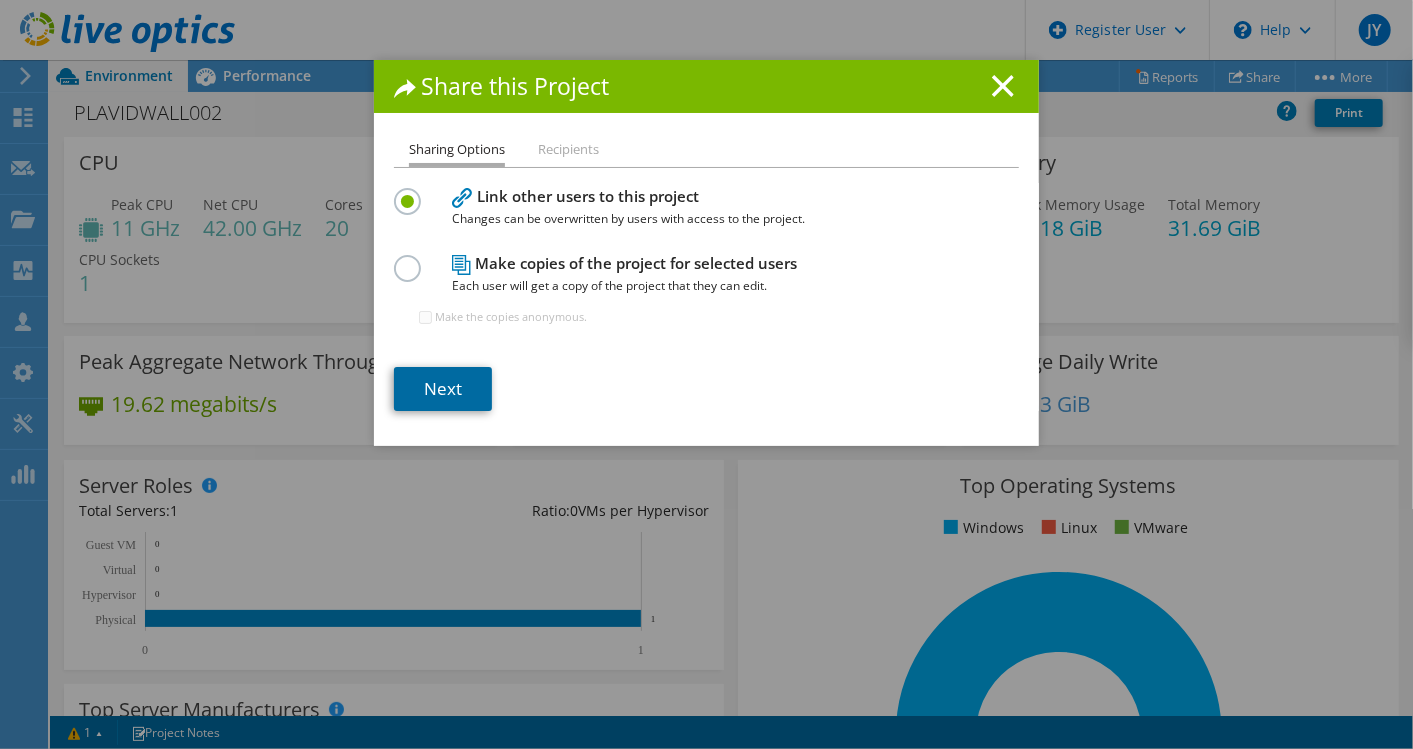 click on "Next" at bounding box center [443, 389] 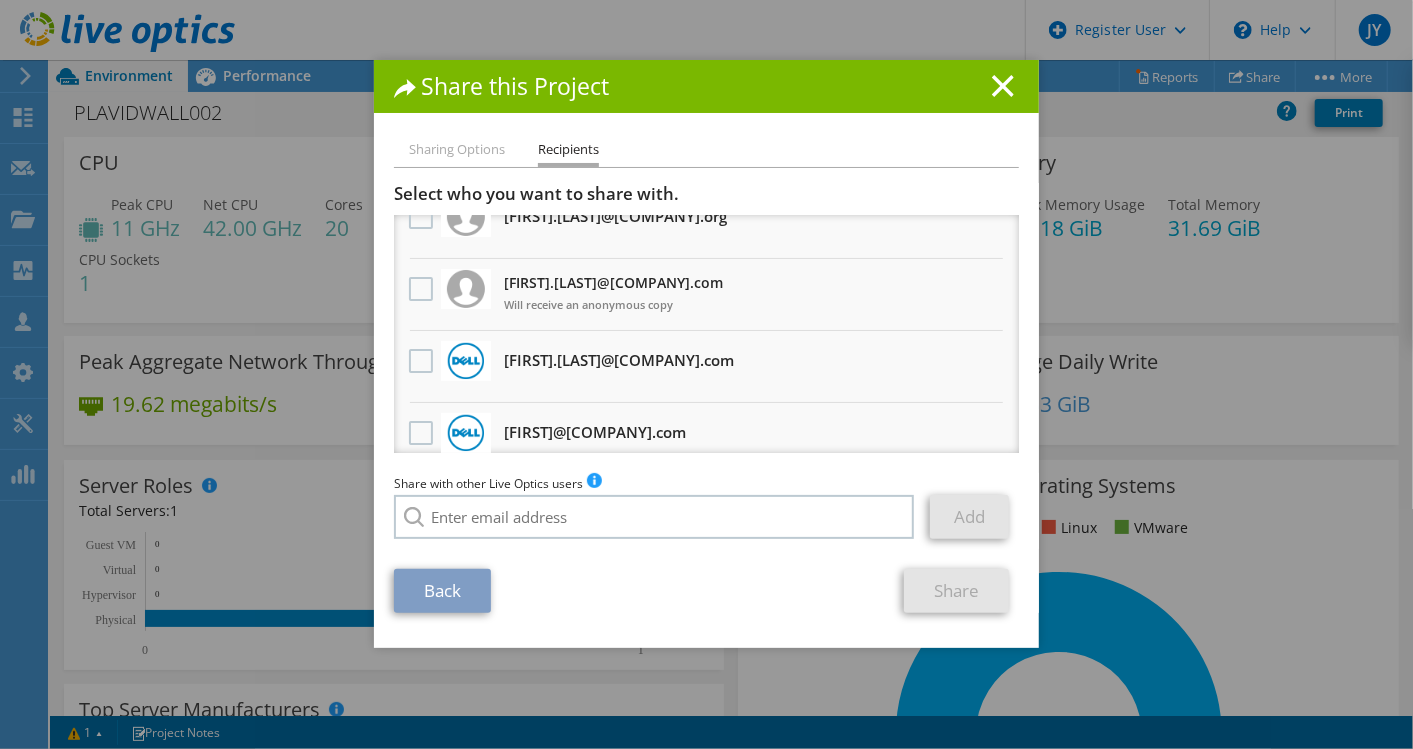 scroll, scrollTop: 0, scrollLeft: 0, axis: both 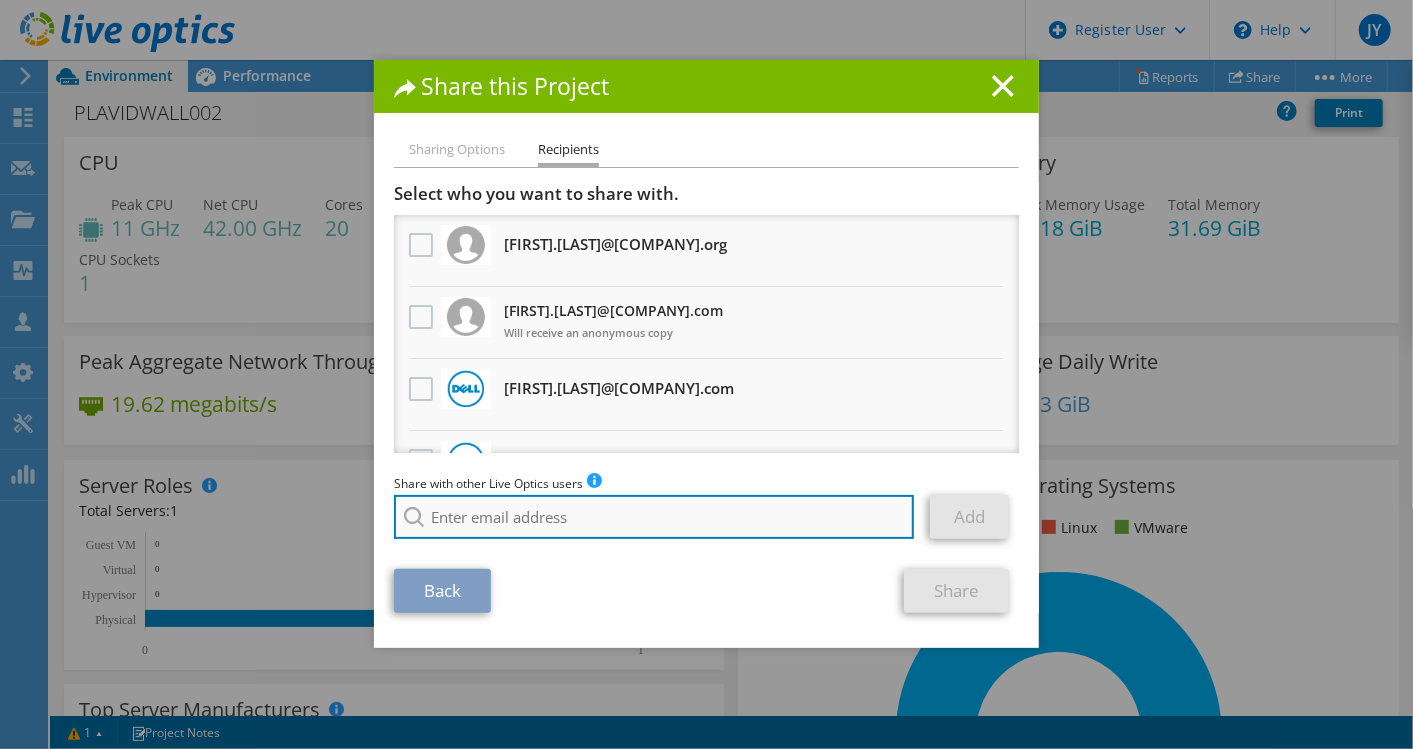 click at bounding box center (654, 517) 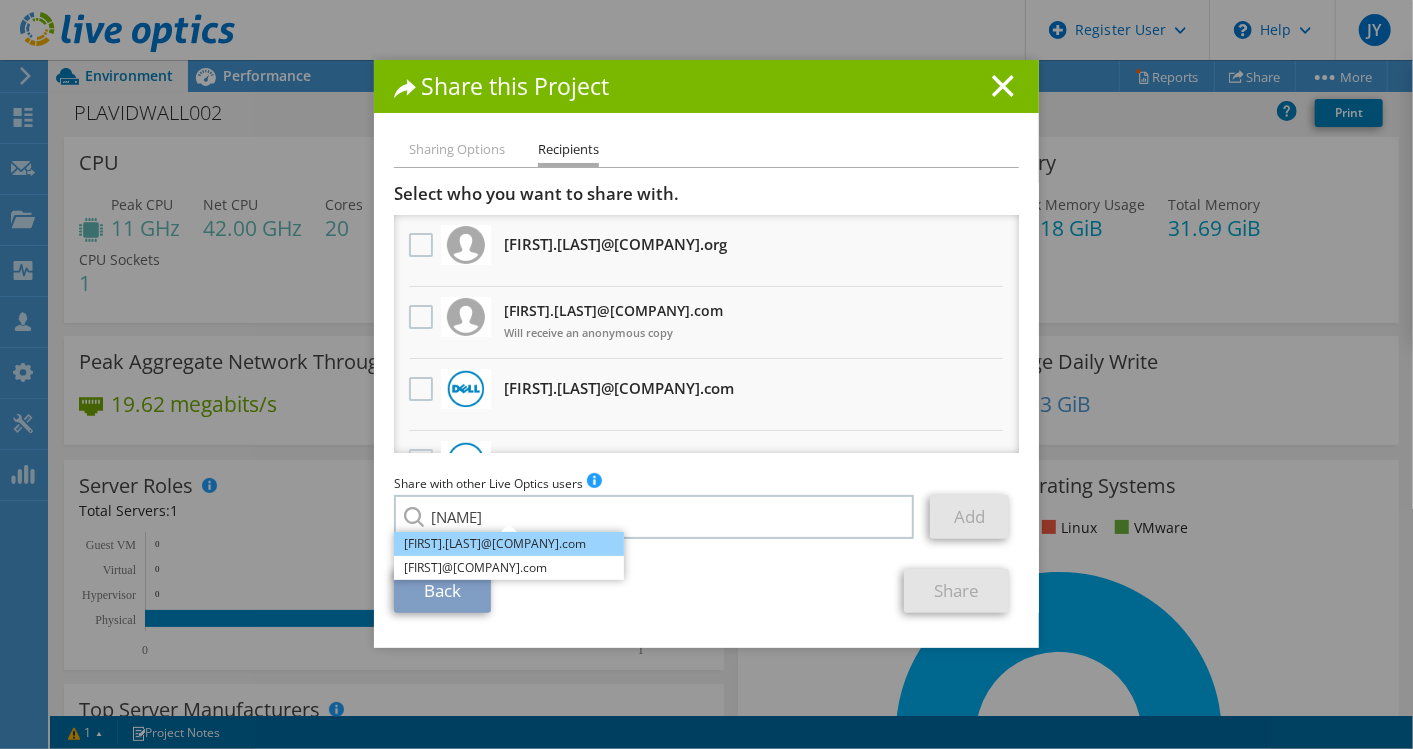 click on "rendell.green@cdw.com" at bounding box center [509, 544] 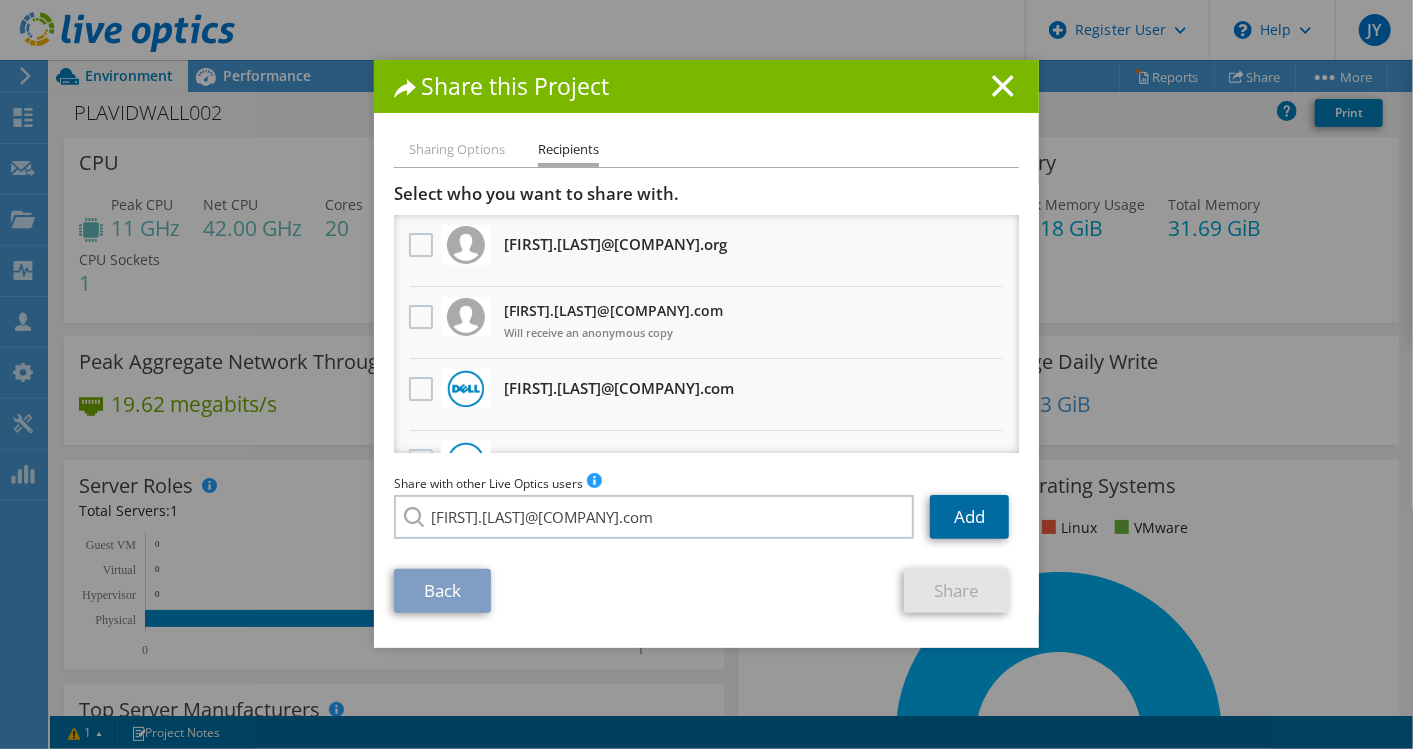 click on "Add" at bounding box center (969, 517) 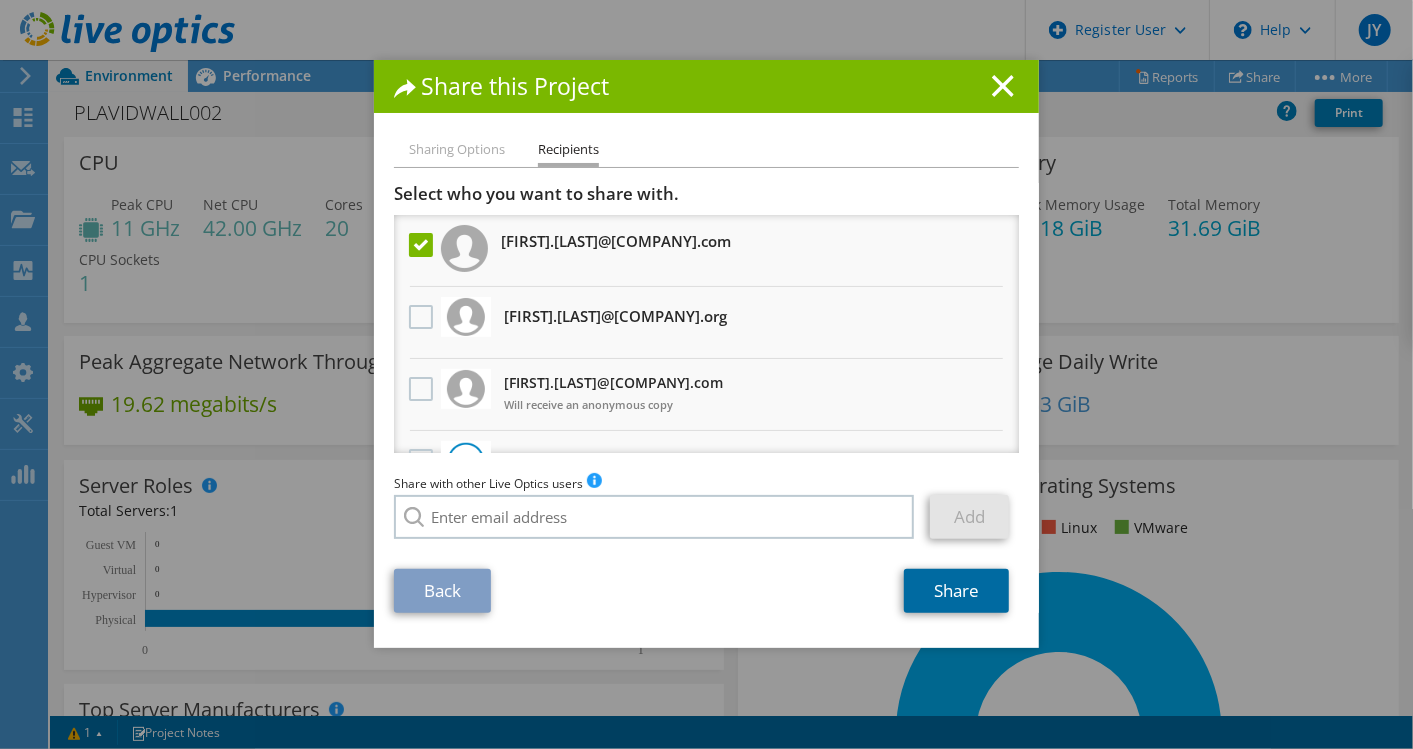 click on "Share" at bounding box center (956, 591) 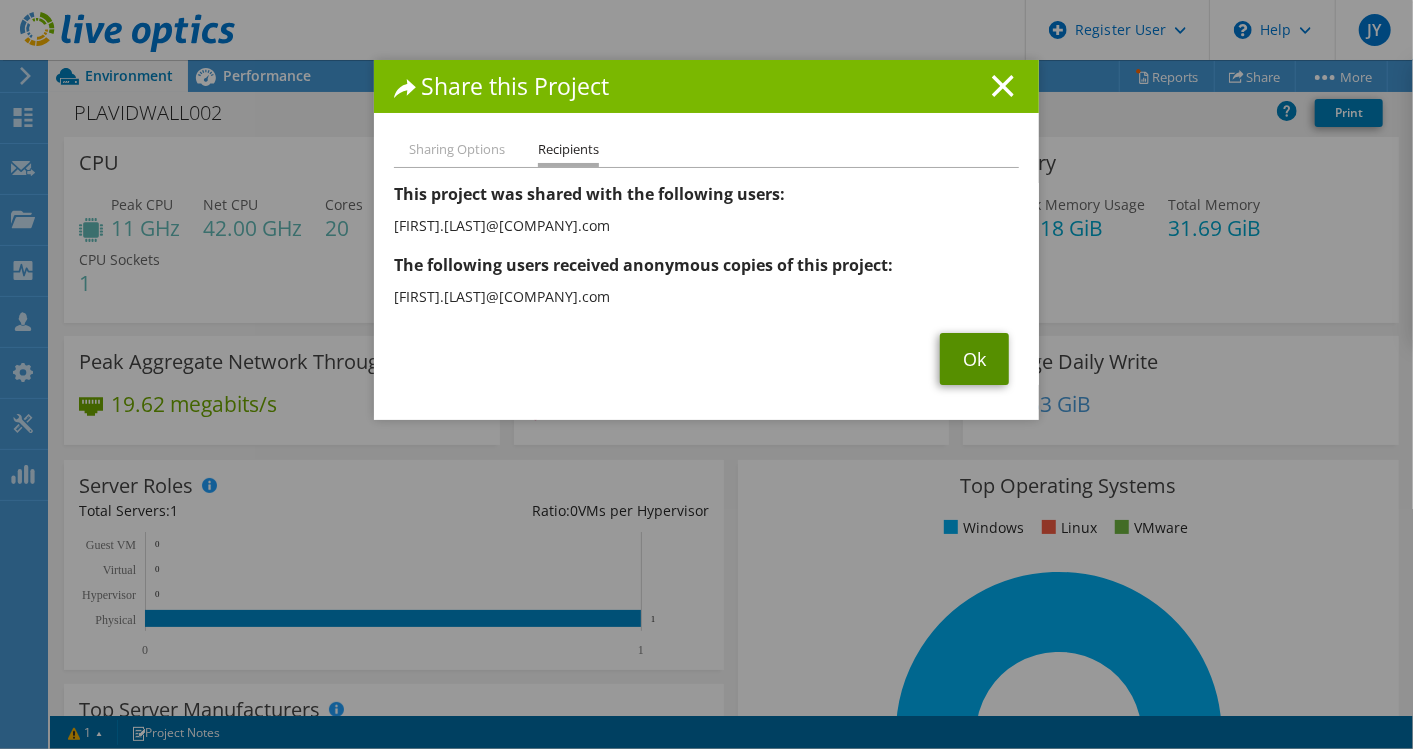 click on "Ok" at bounding box center [974, 359] 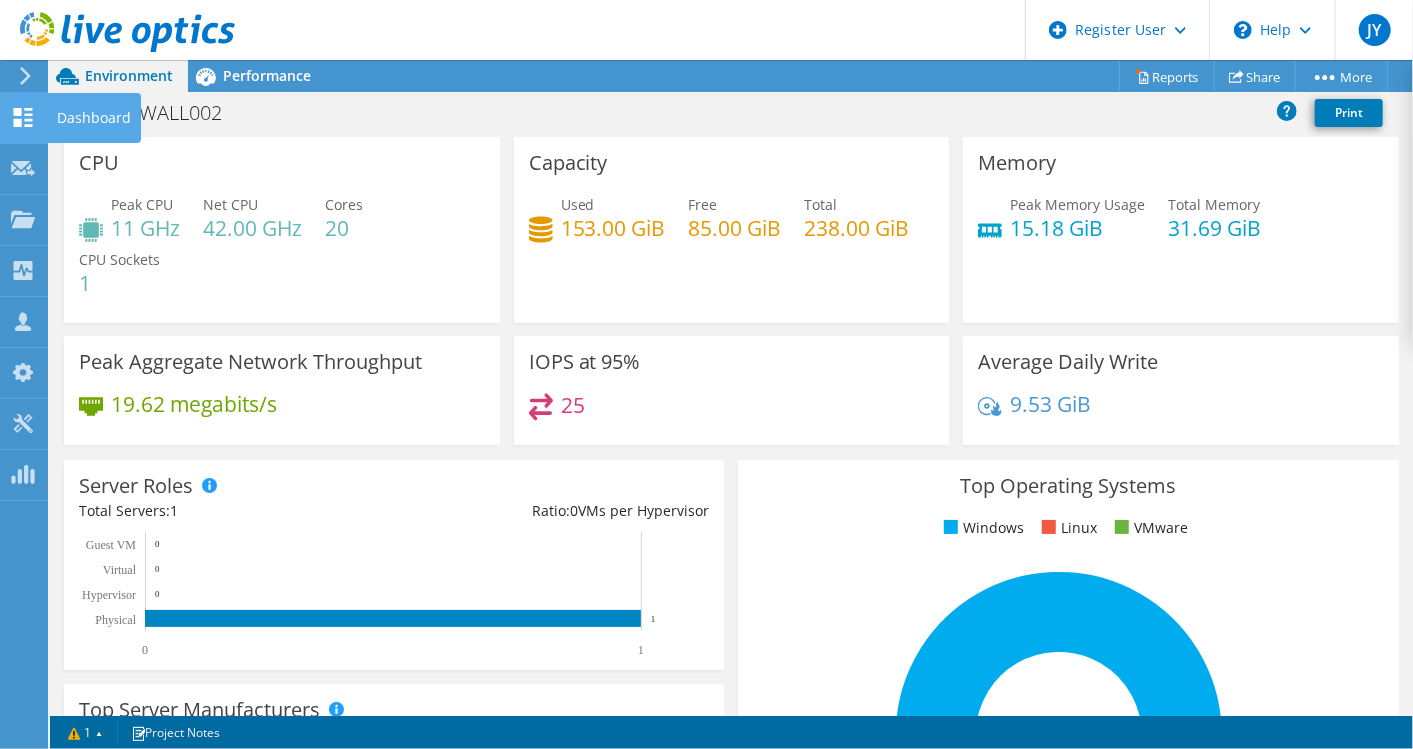 click on "Dashboard" at bounding box center (-66, 118) 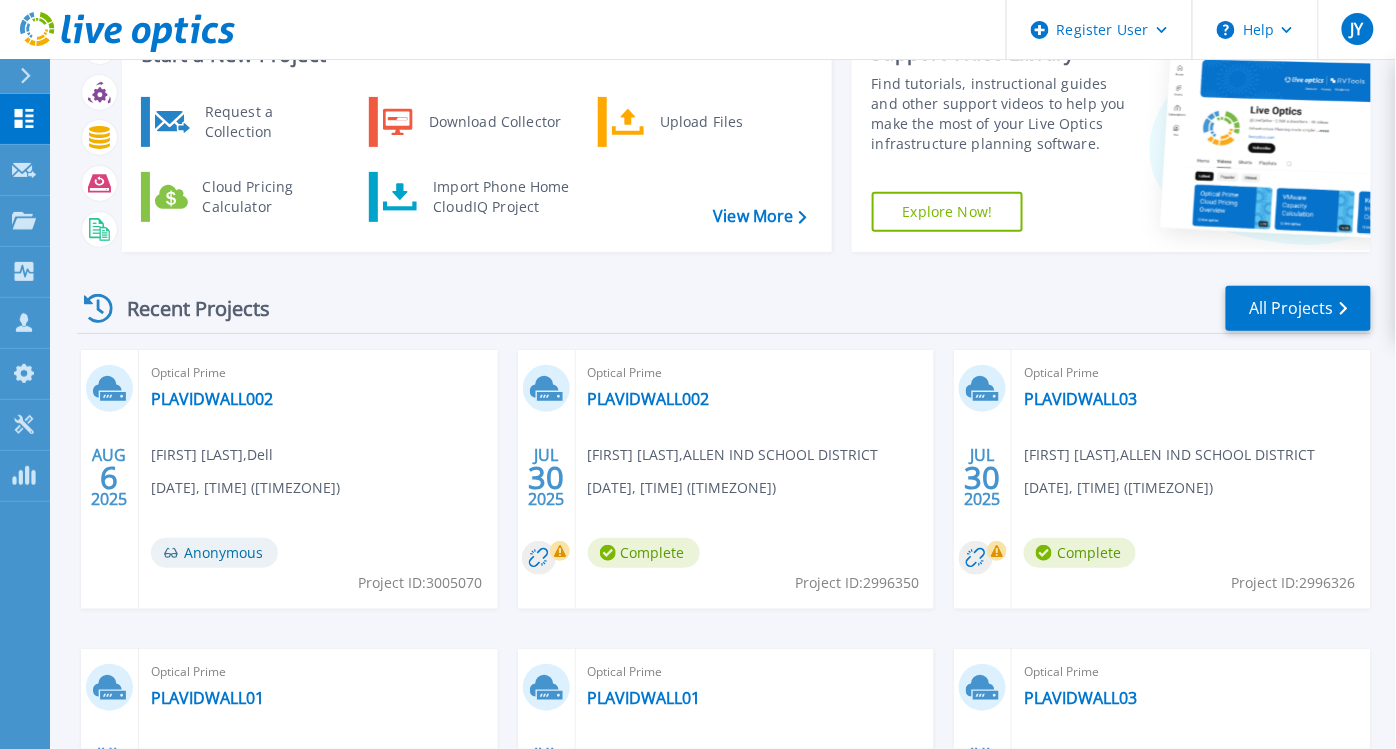 scroll, scrollTop: 111, scrollLeft: 0, axis: vertical 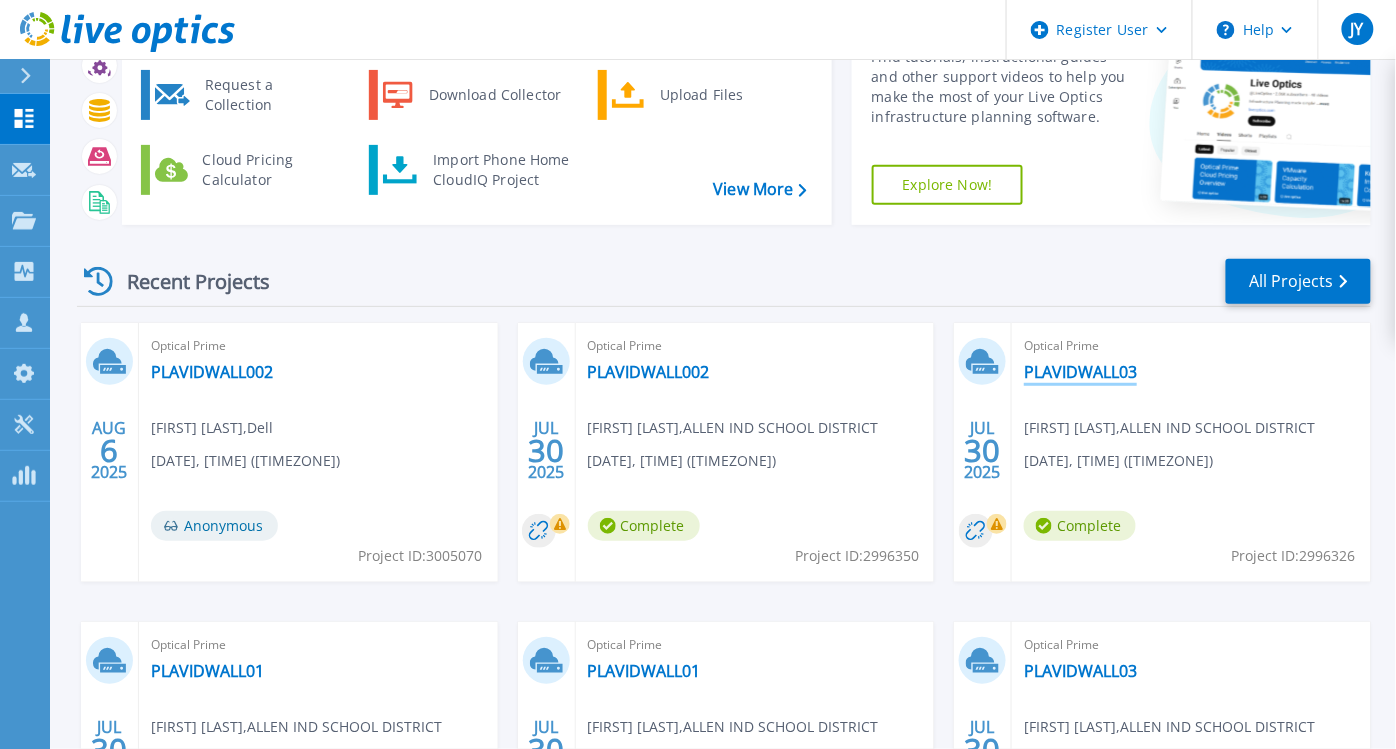 click on "PLAVIDWALL03" at bounding box center [1080, 372] 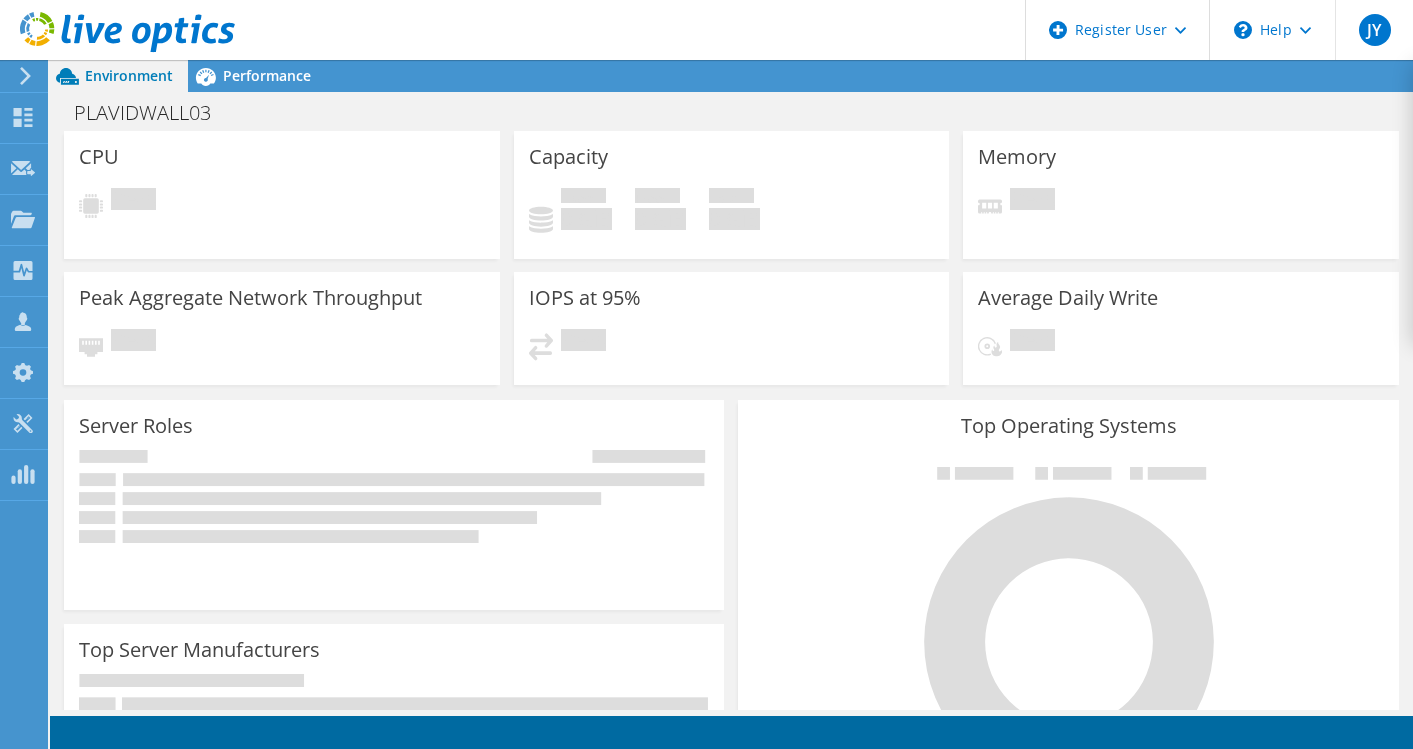 scroll, scrollTop: 0, scrollLeft: 0, axis: both 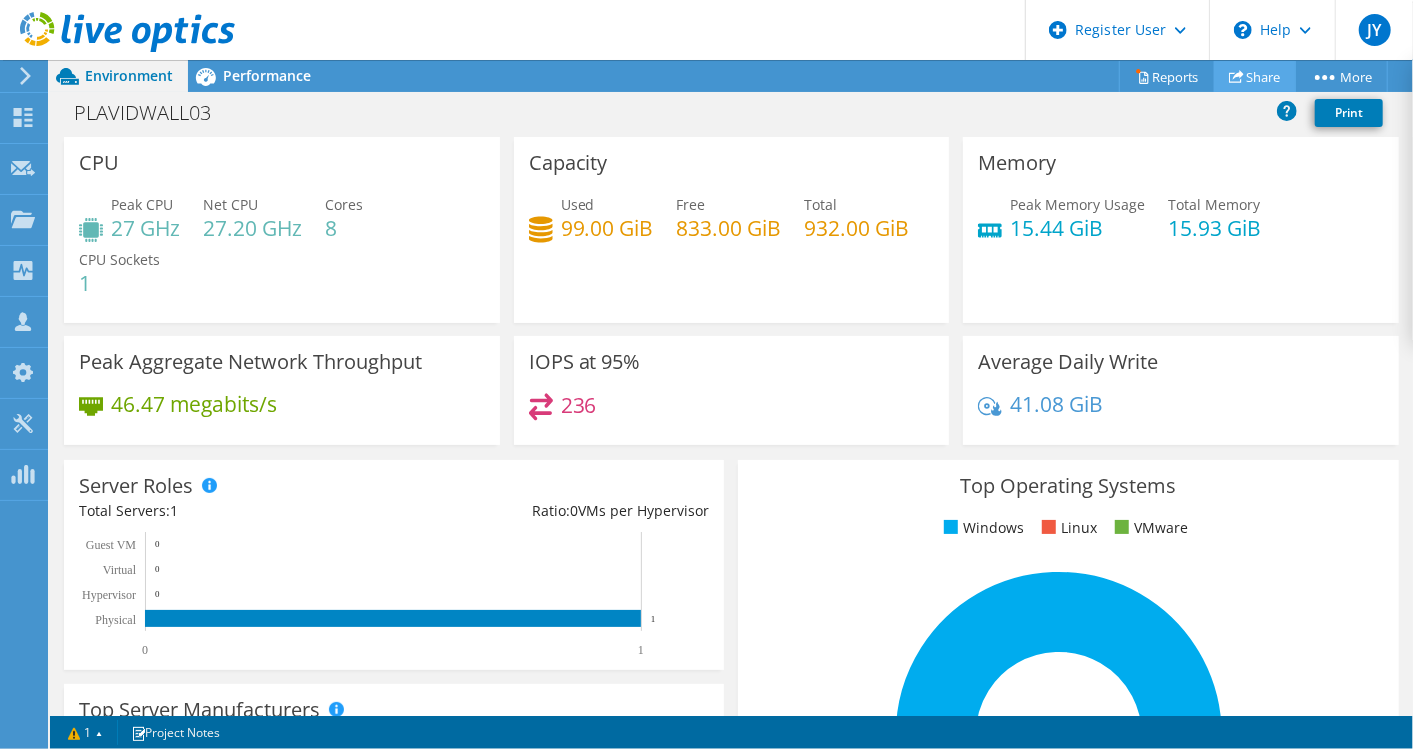 click on "Share" at bounding box center [1255, 76] 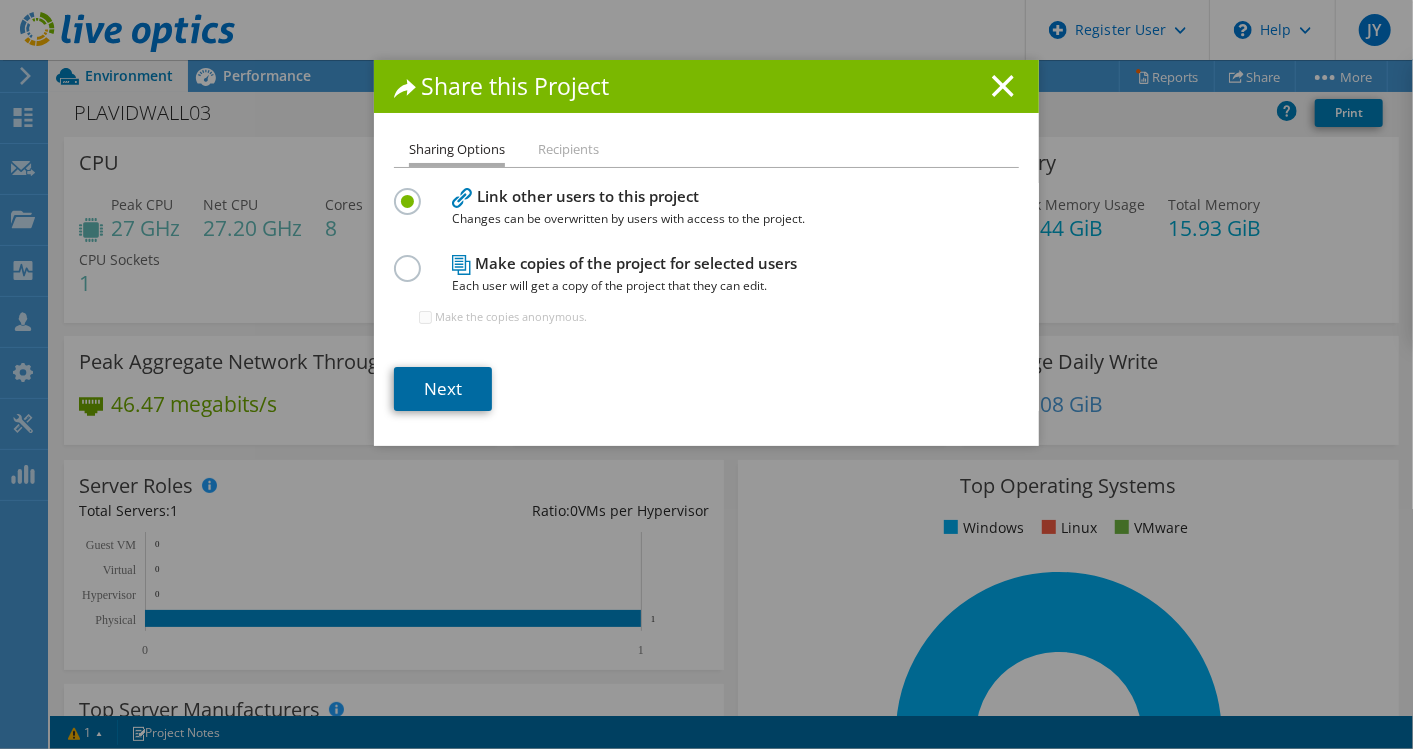 click on "Next" at bounding box center [443, 389] 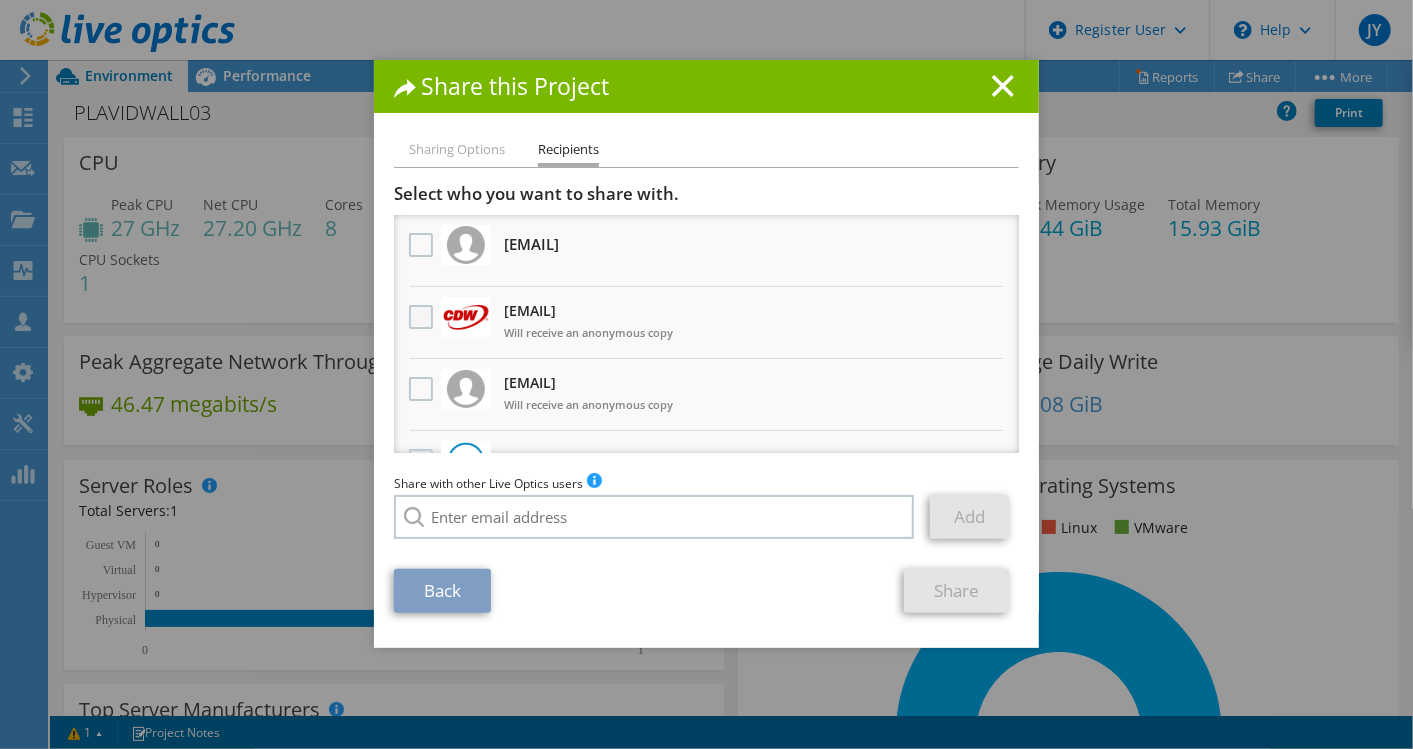click at bounding box center (423, 317) 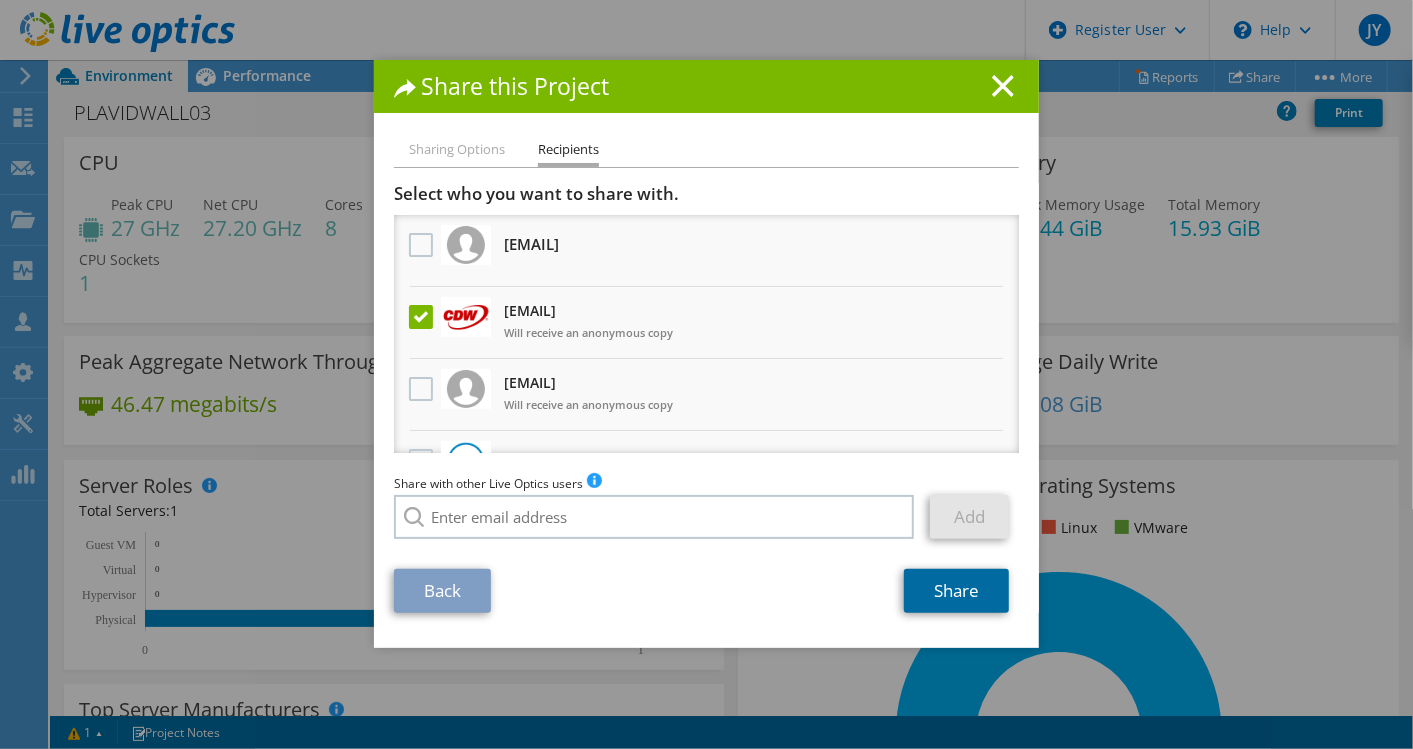 click on "Share" at bounding box center [956, 591] 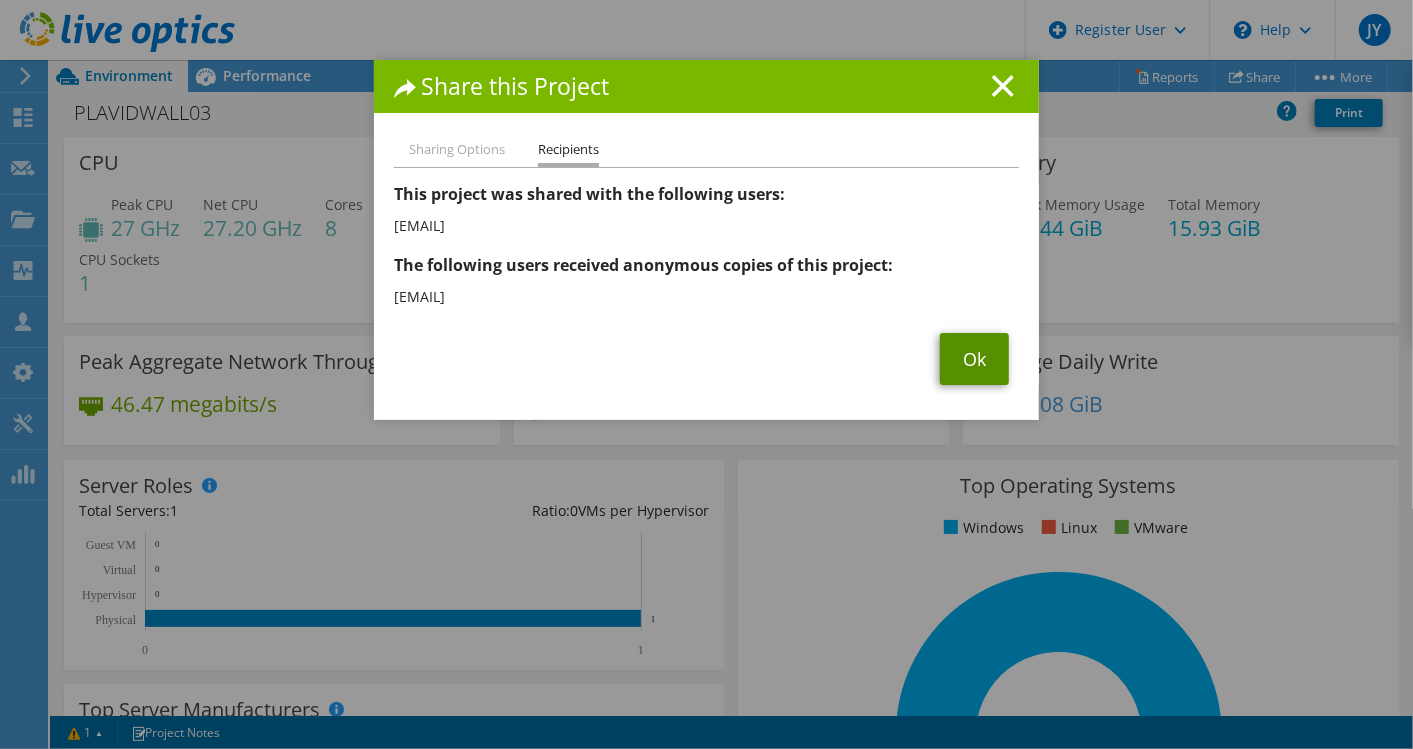 click on "Ok" at bounding box center [974, 359] 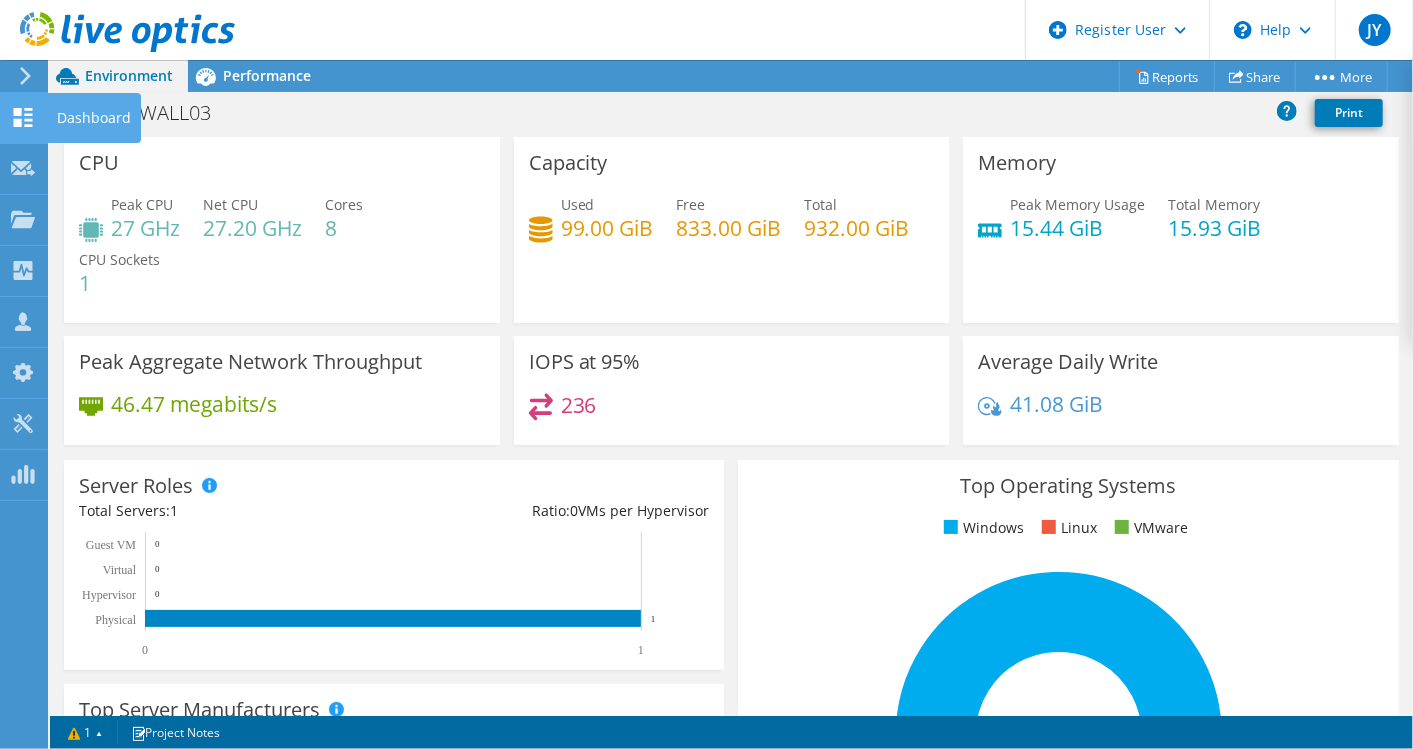 click 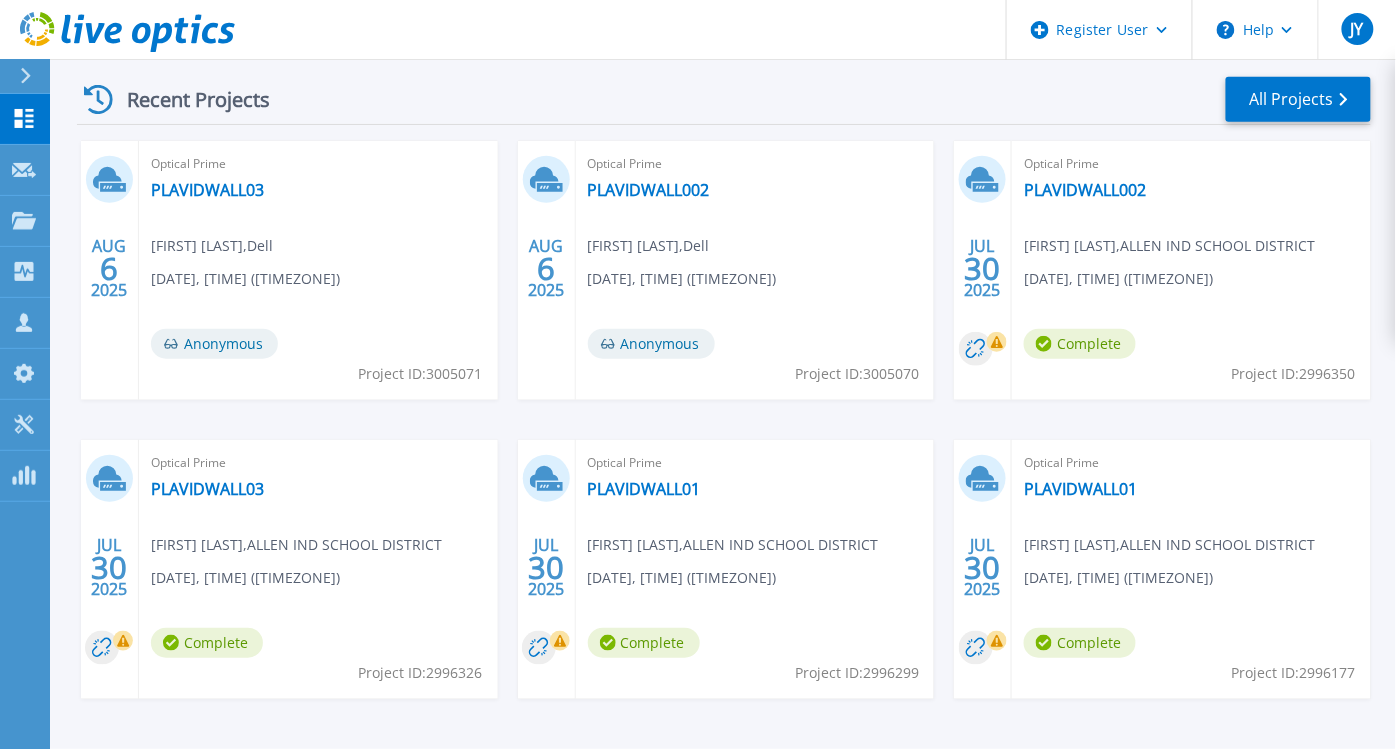 scroll, scrollTop: 333, scrollLeft: 0, axis: vertical 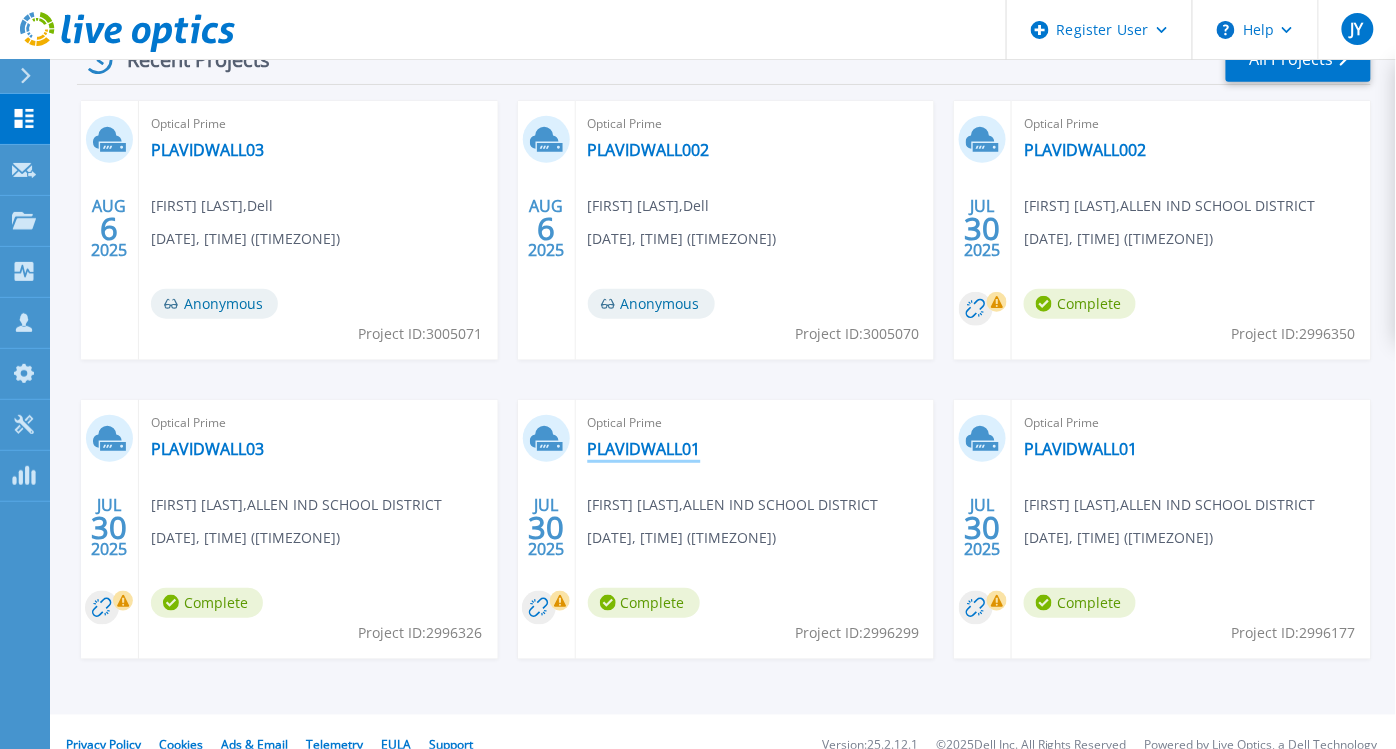 click on "PLAVIDWALL01" at bounding box center (644, 449) 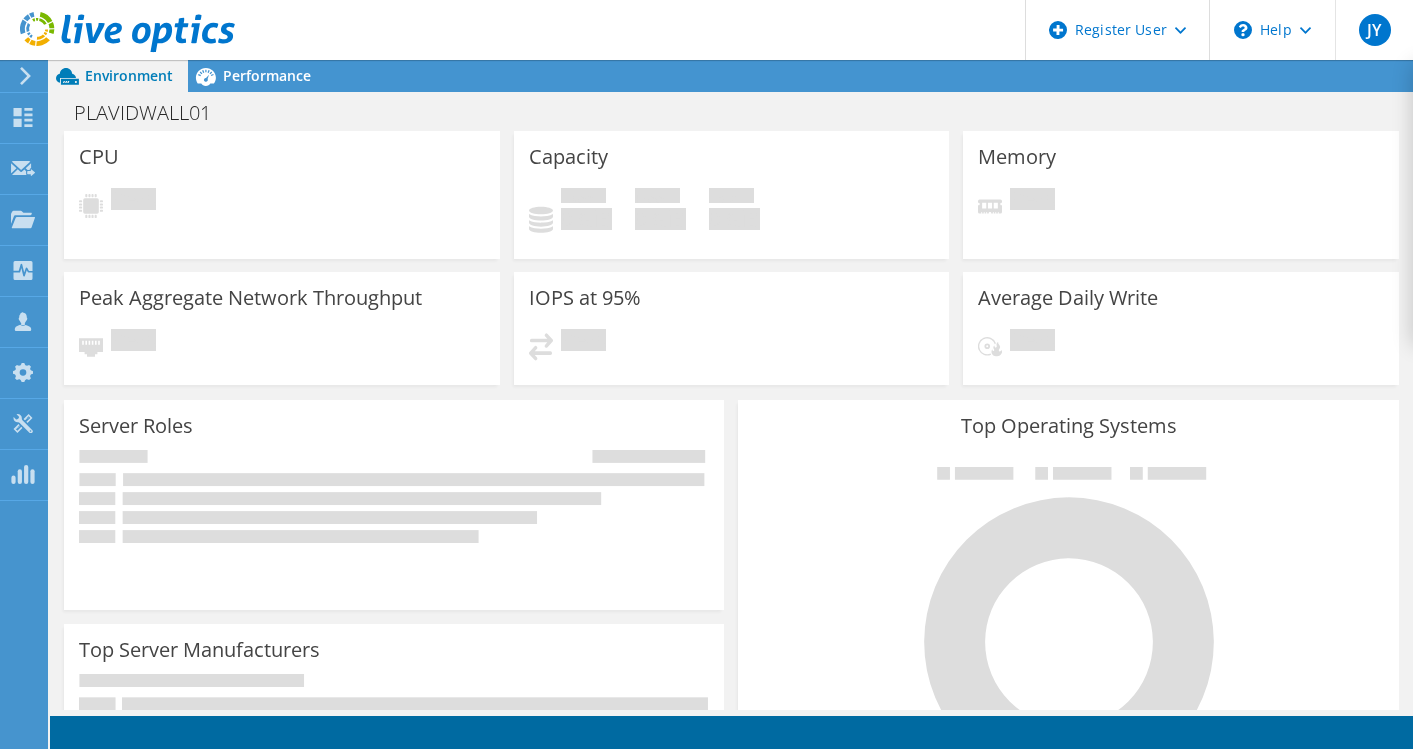 scroll, scrollTop: 0, scrollLeft: 0, axis: both 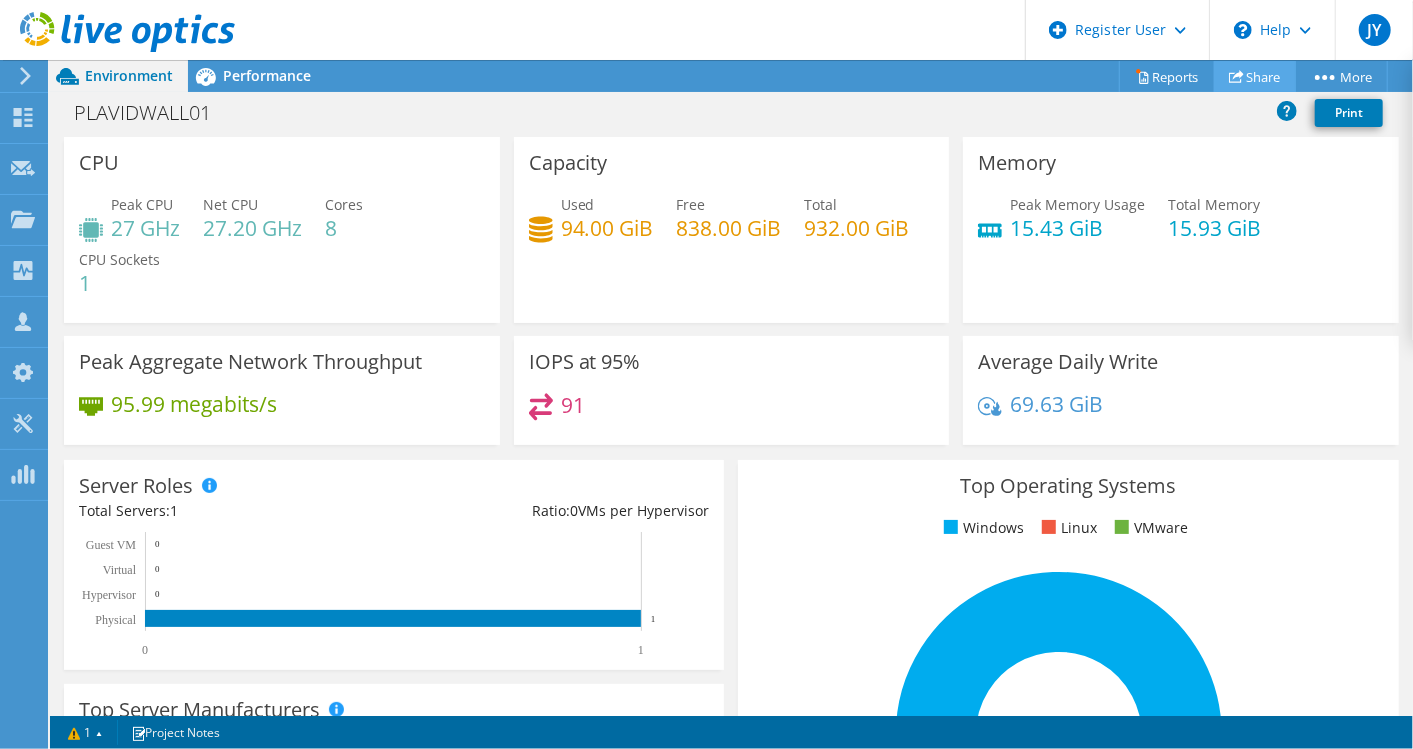 click on "Share" at bounding box center (1255, 76) 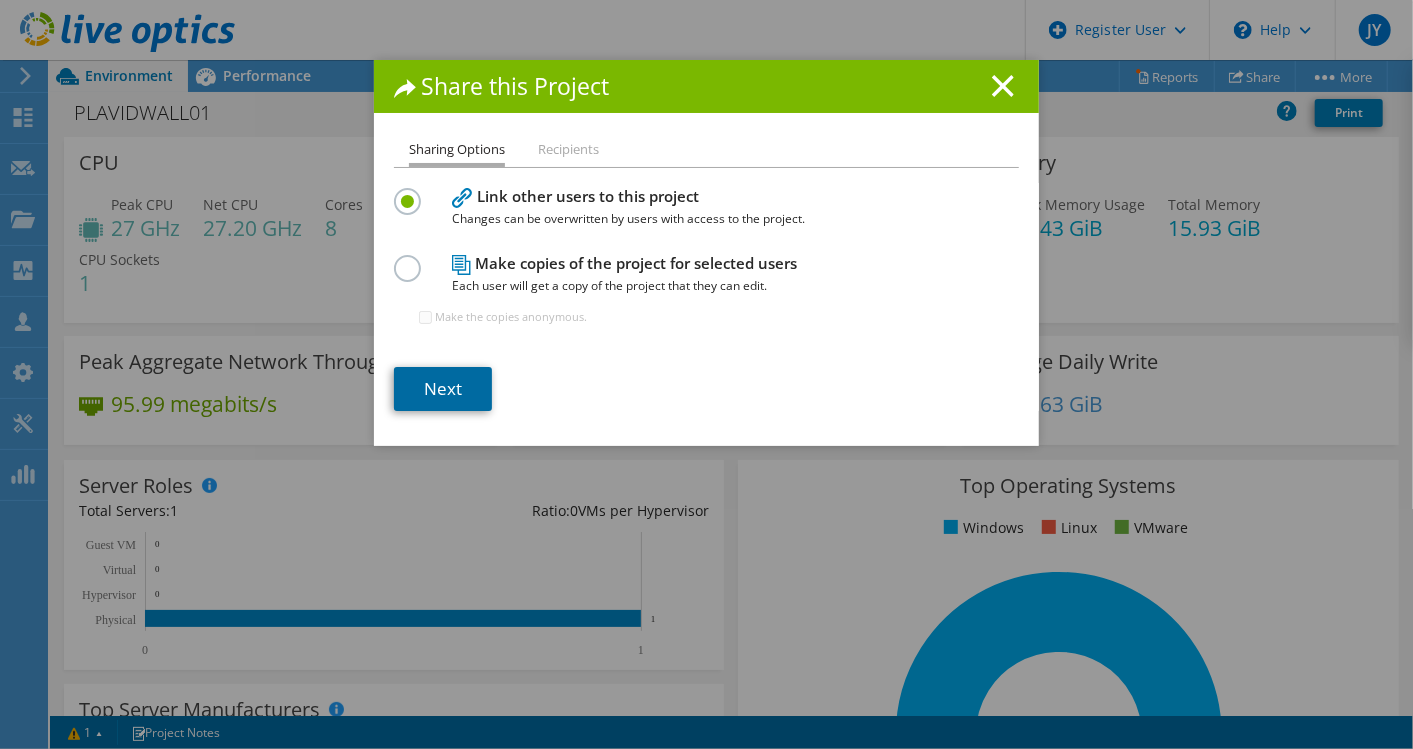 click on "Next" at bounding box center (443, 389) 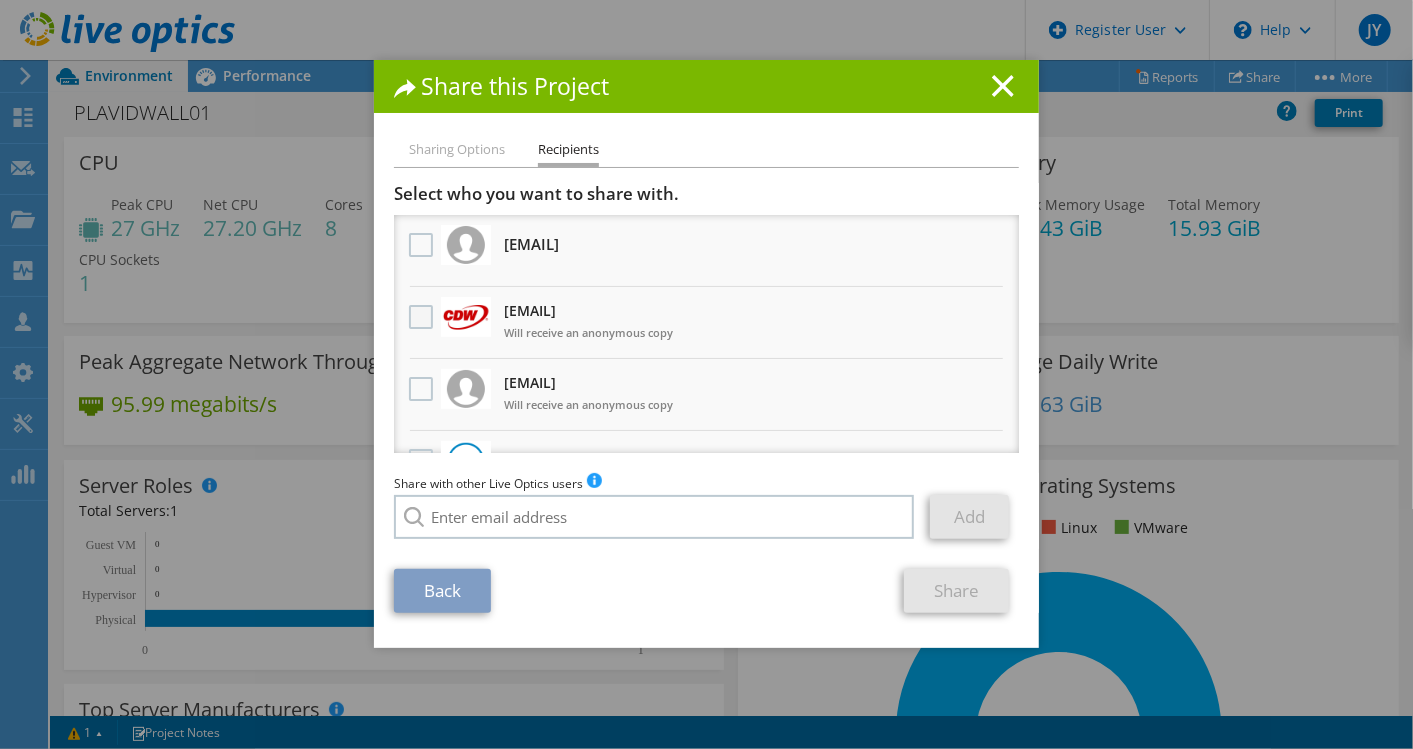 click at bounding box center (423, 317) 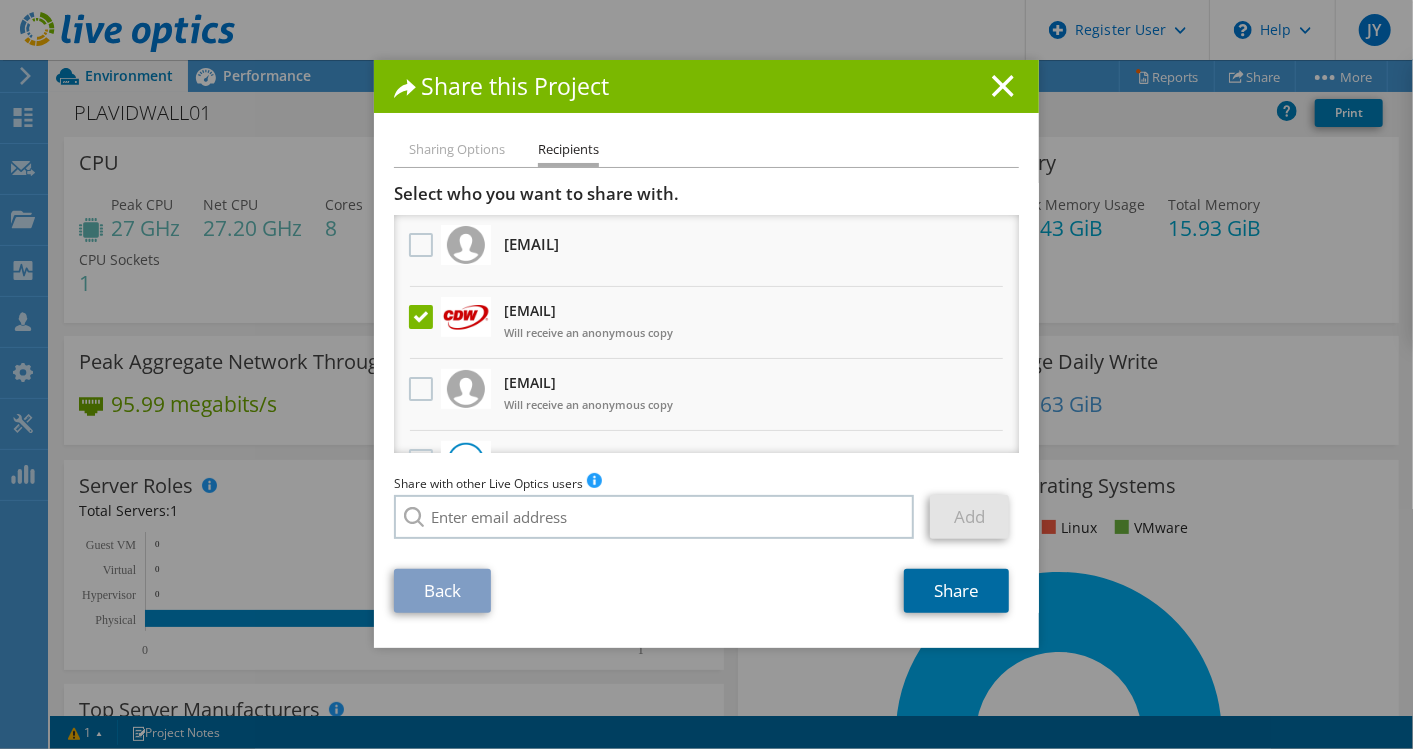 click on "Share" at bounding box center [956, 591] 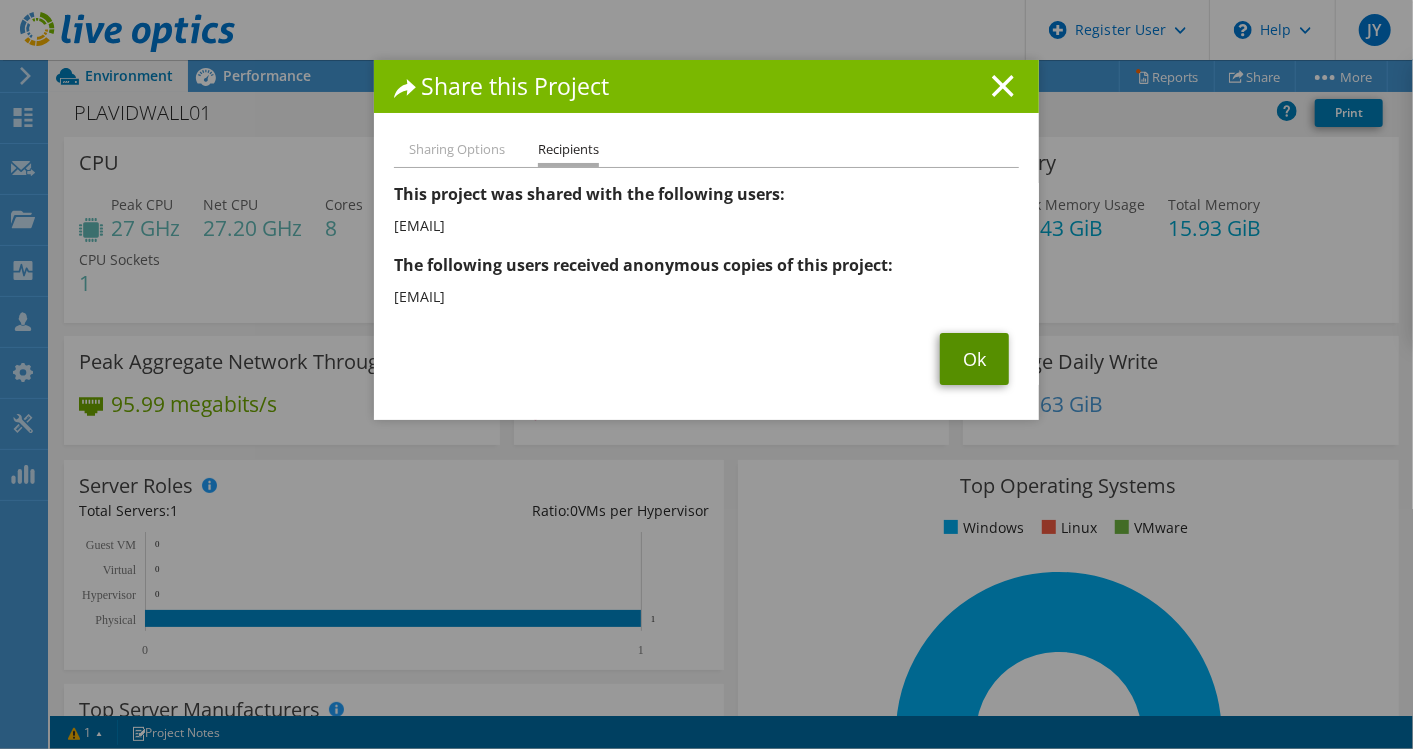 click on "Ok" at bounding box center [974, 359] 